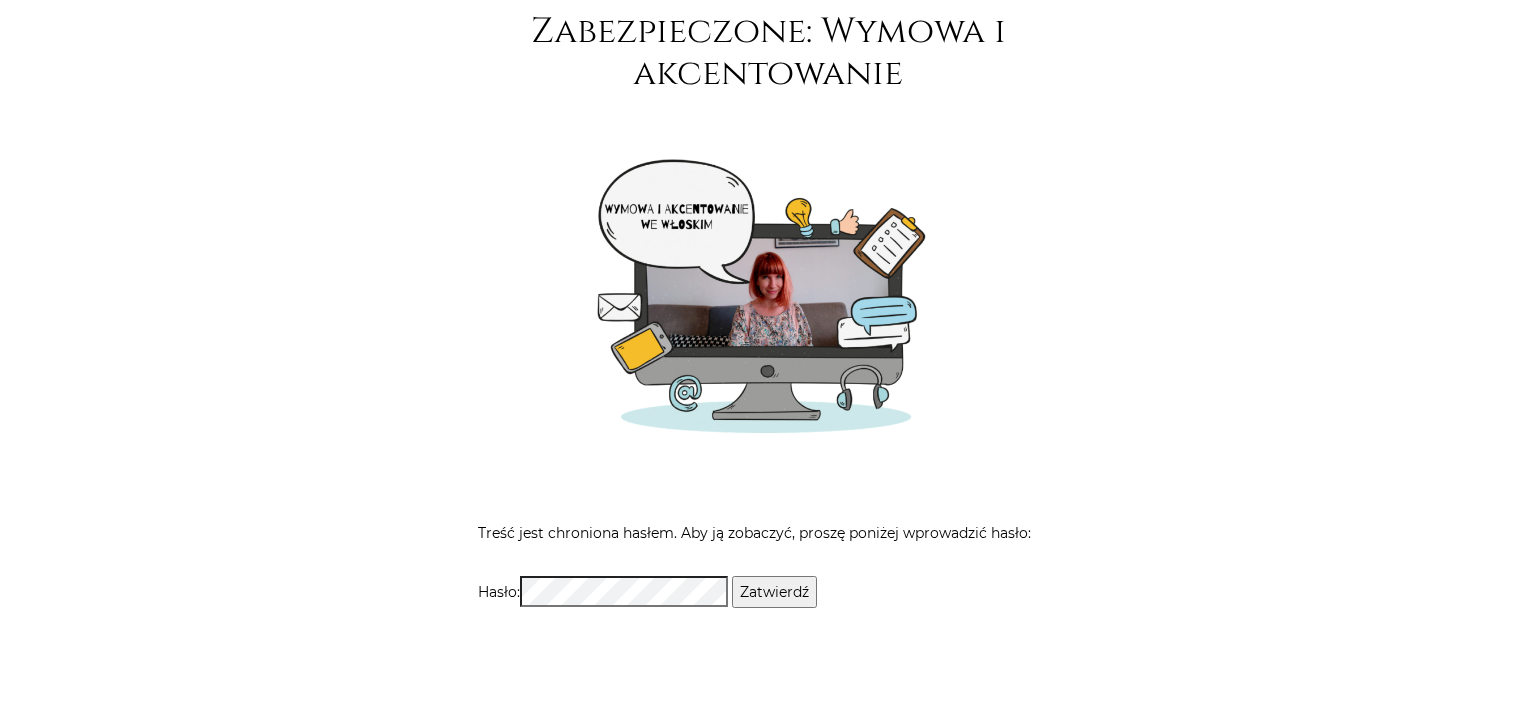 scroll, scrollTop: 316, scrollLeft: 0, axis: vertical 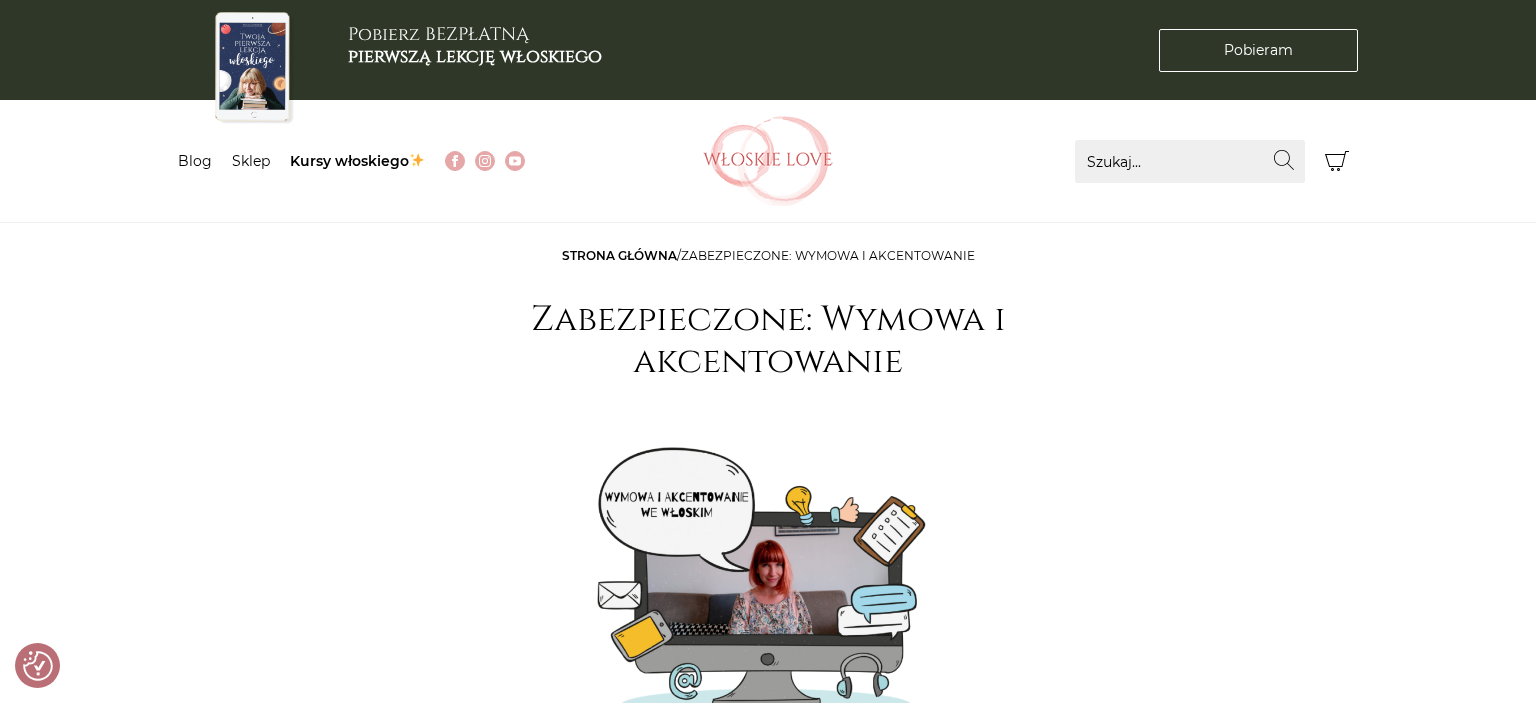 click on "Zabezpieczone: Wymowa i akcentowanie" at bounding box center (768, 341) 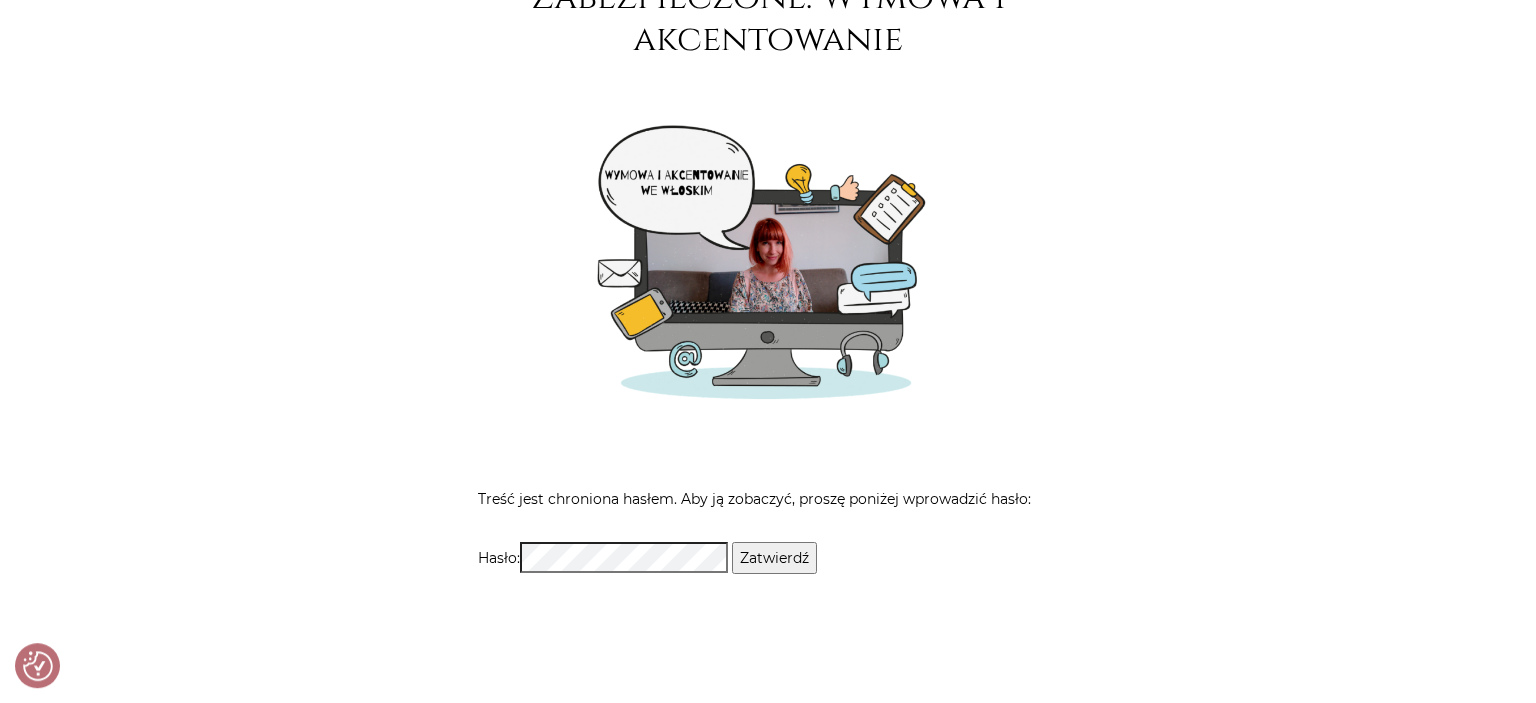 scroll, scrollTop: 422, scrollLeft: 0, axis: vertical 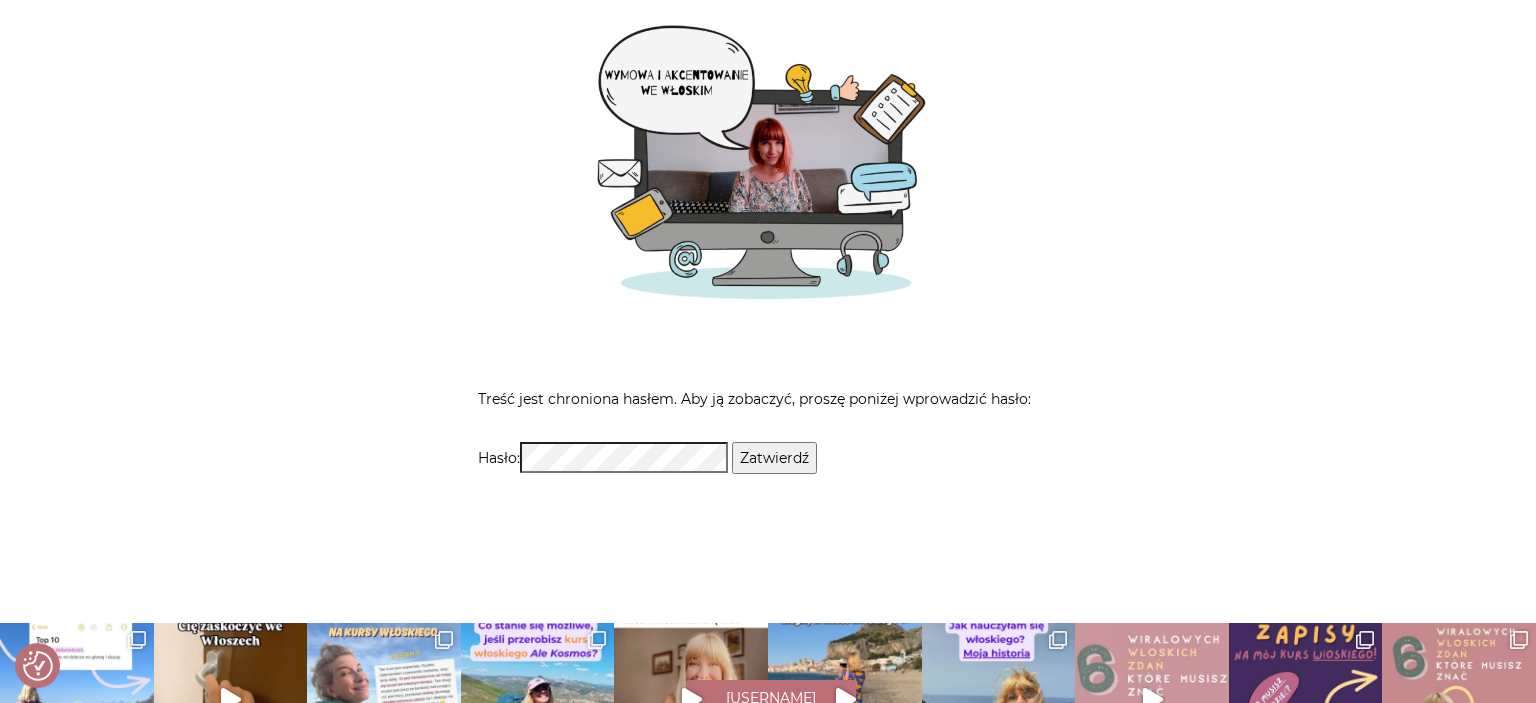 click at bounding box center (768, 173) 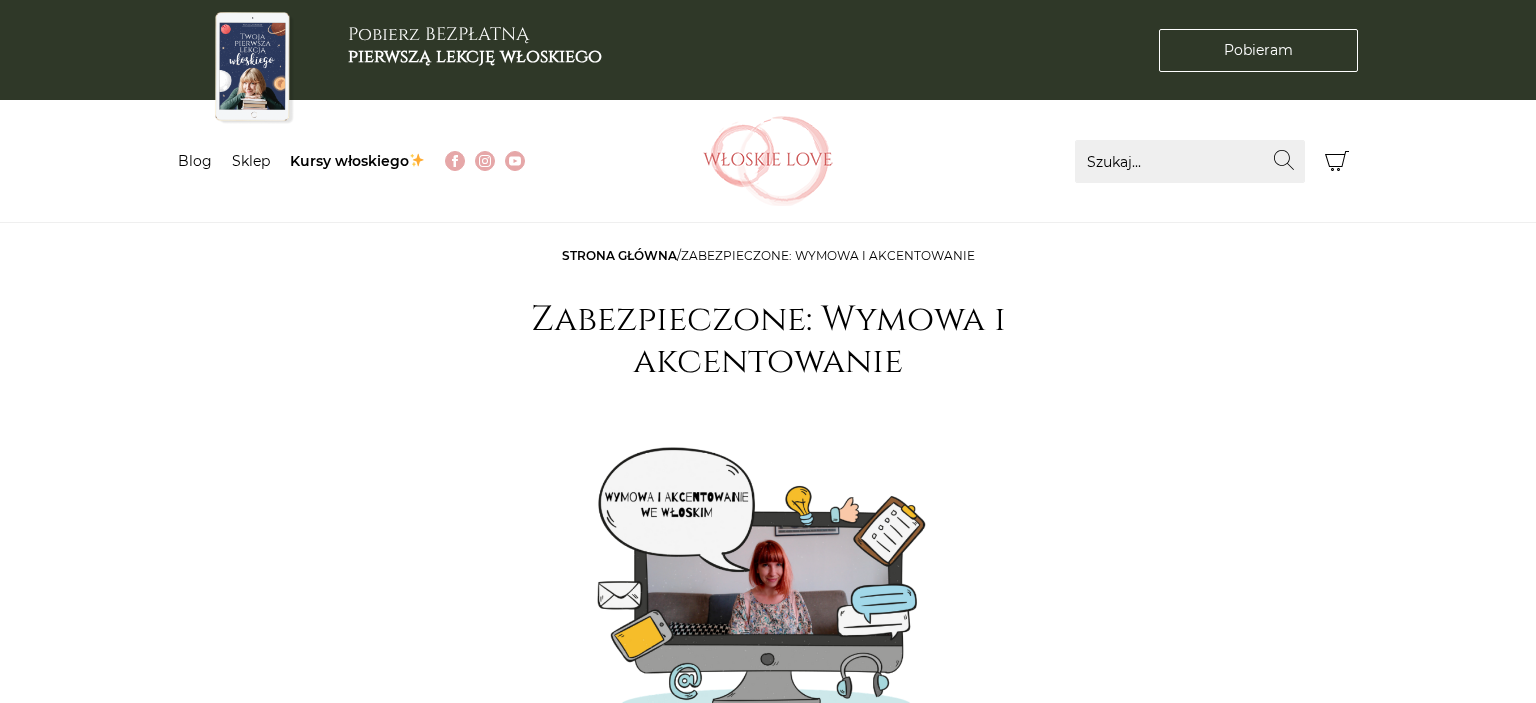 scroll, scrollTop: 316, scrollLeft: 0, axis: vertical 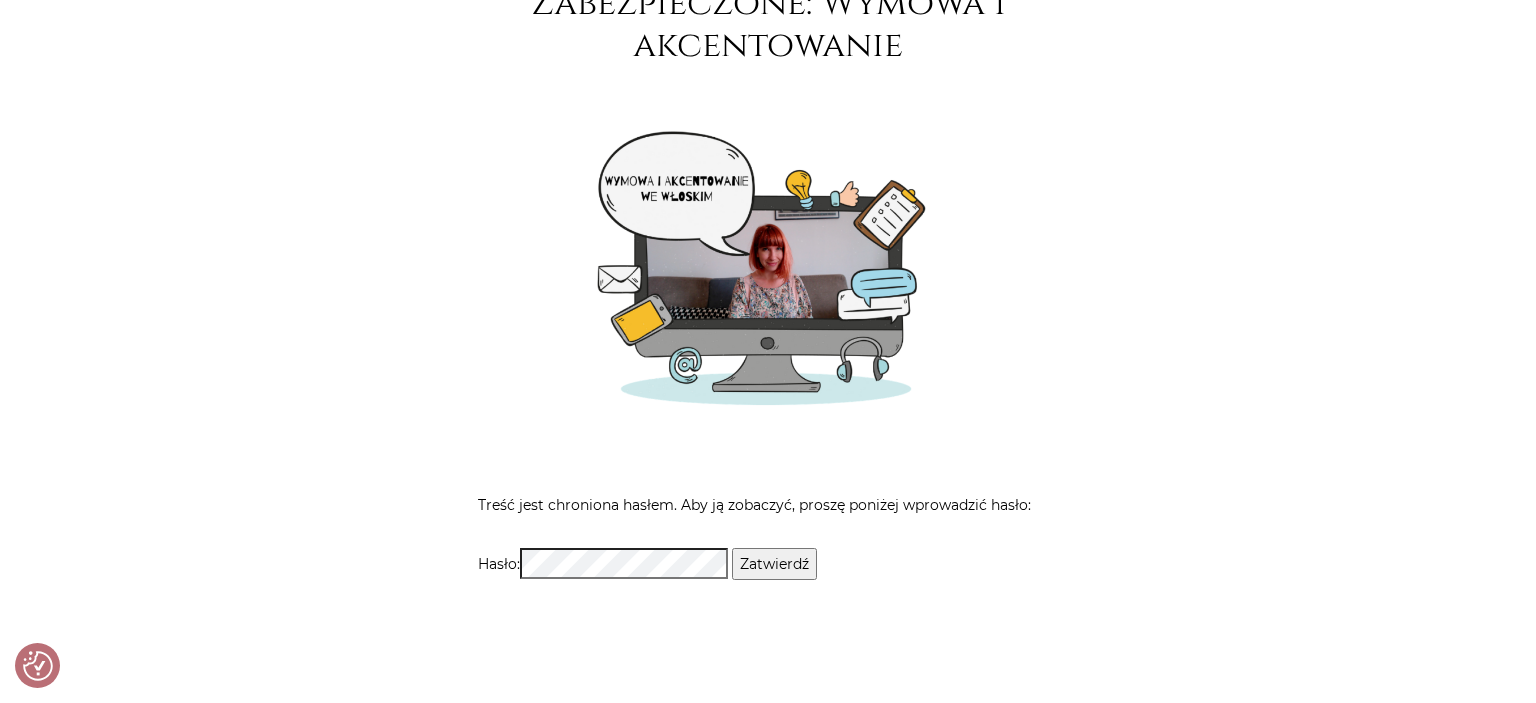 click at bounding box center (768, 279) 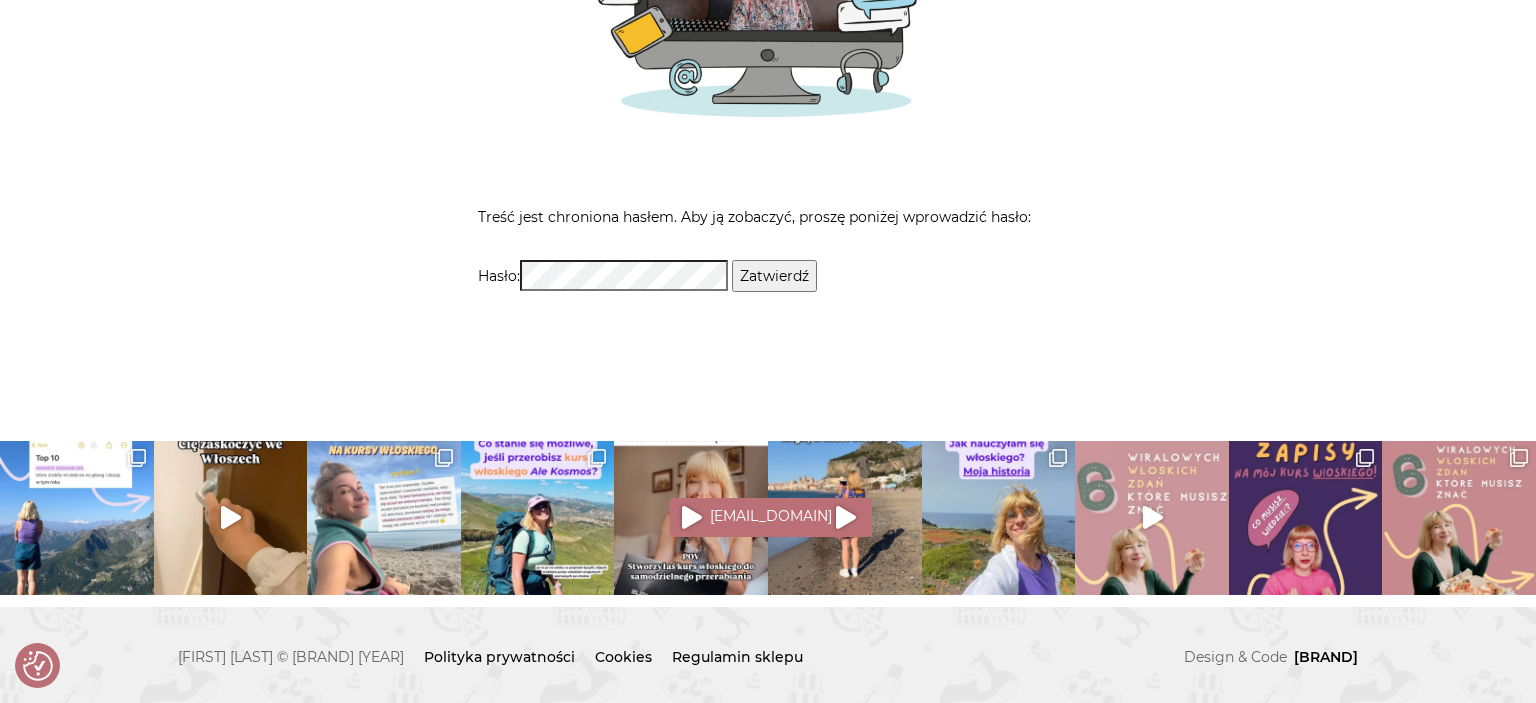 scroll, scrollTop: 182, scrollLeft: 0, axis: vertical 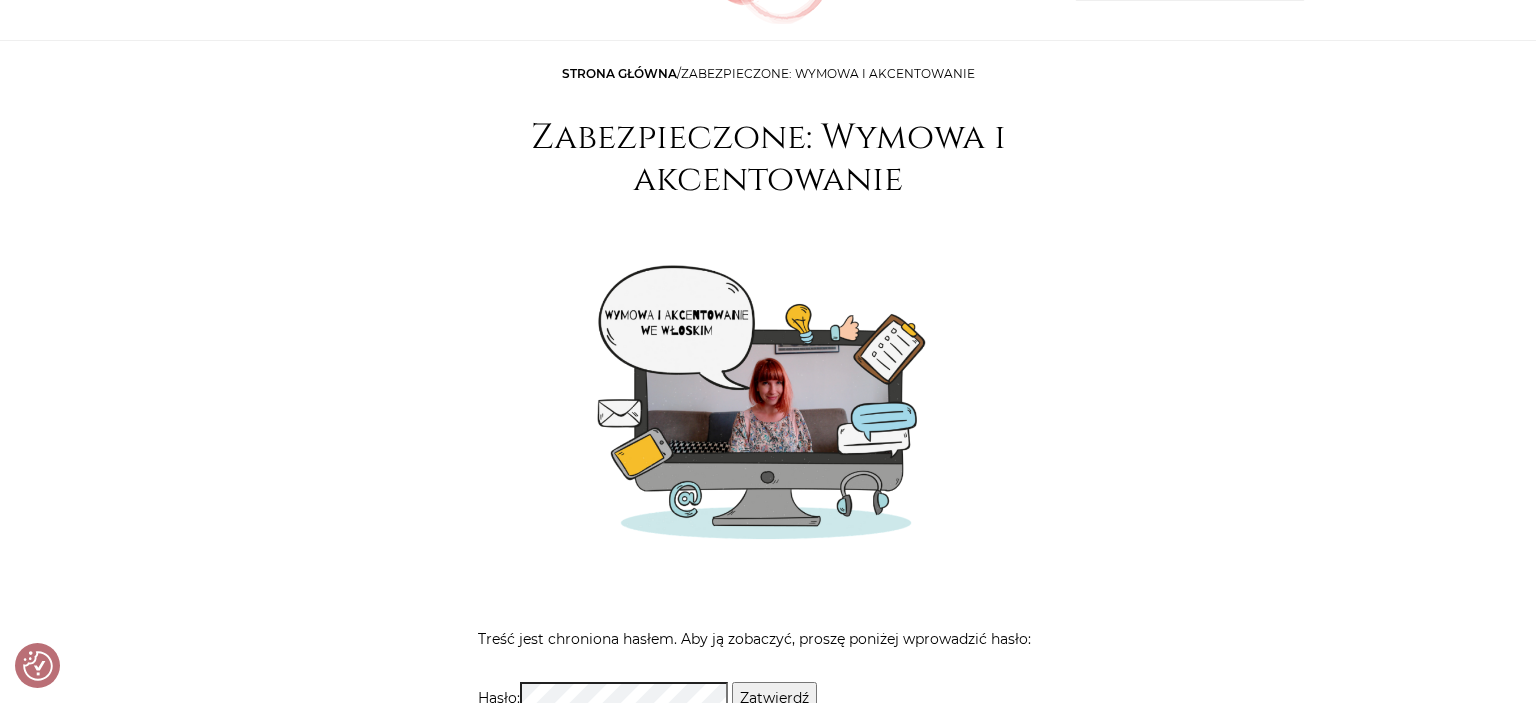click at bounding box center (768, 413) 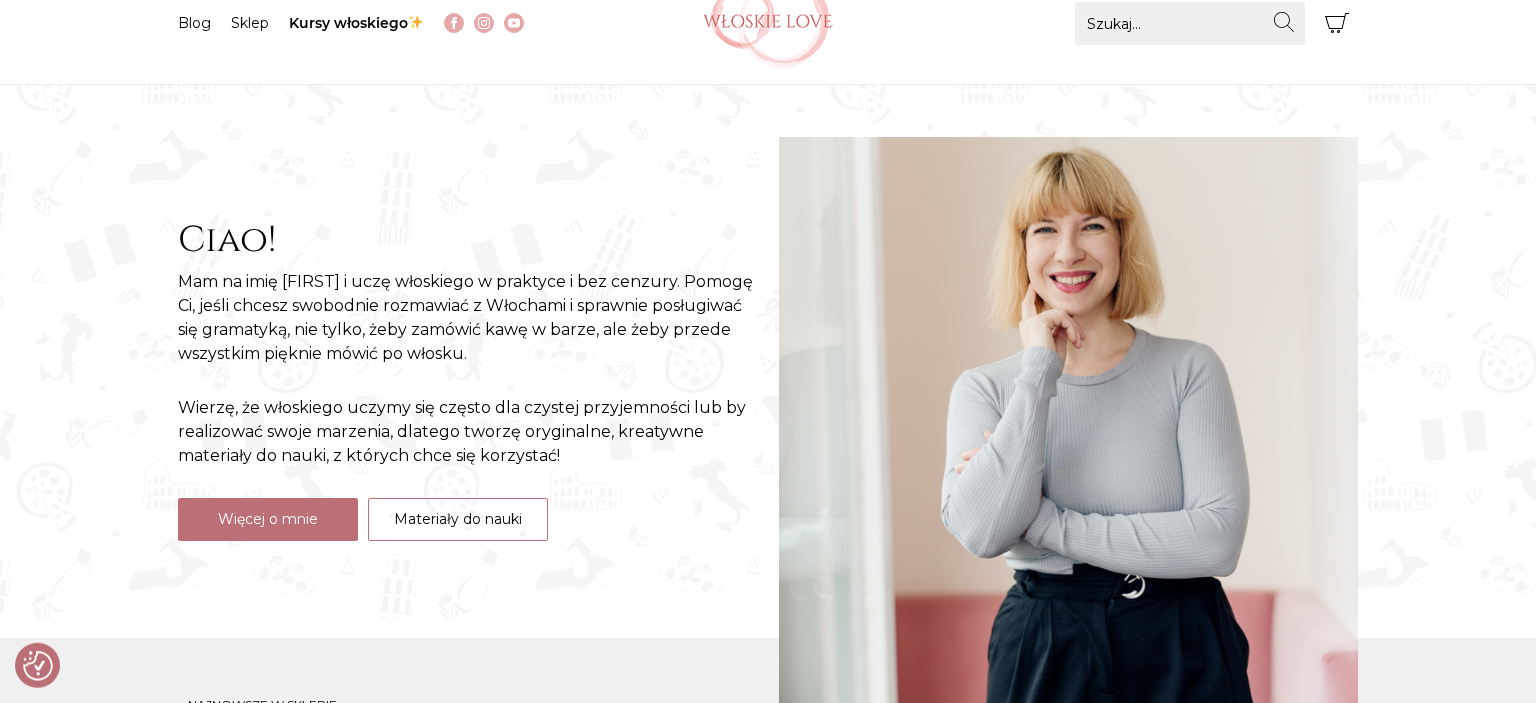 scroll, scrollTop: 0, scrollLeft: 0, axis: both 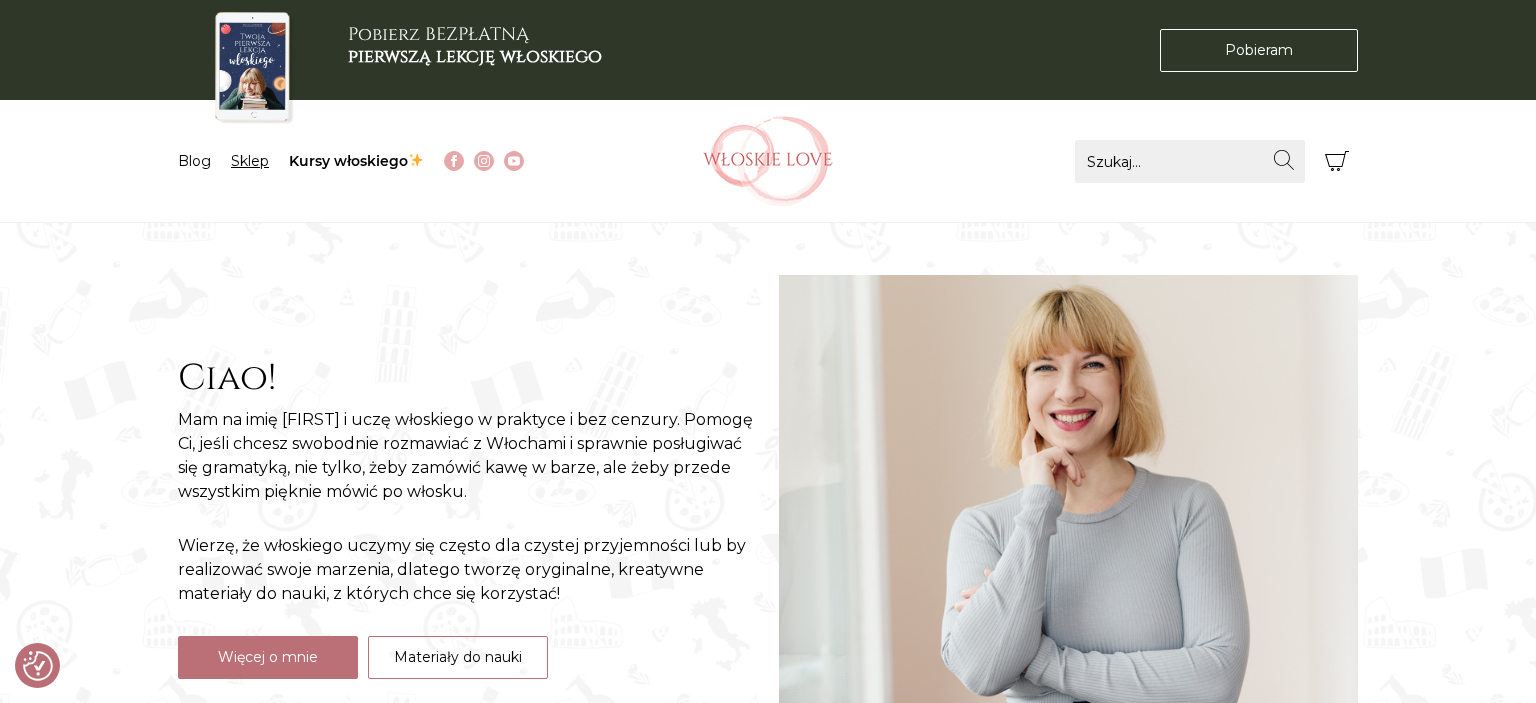 click on "Sklep" at bounding box center [250, 161] 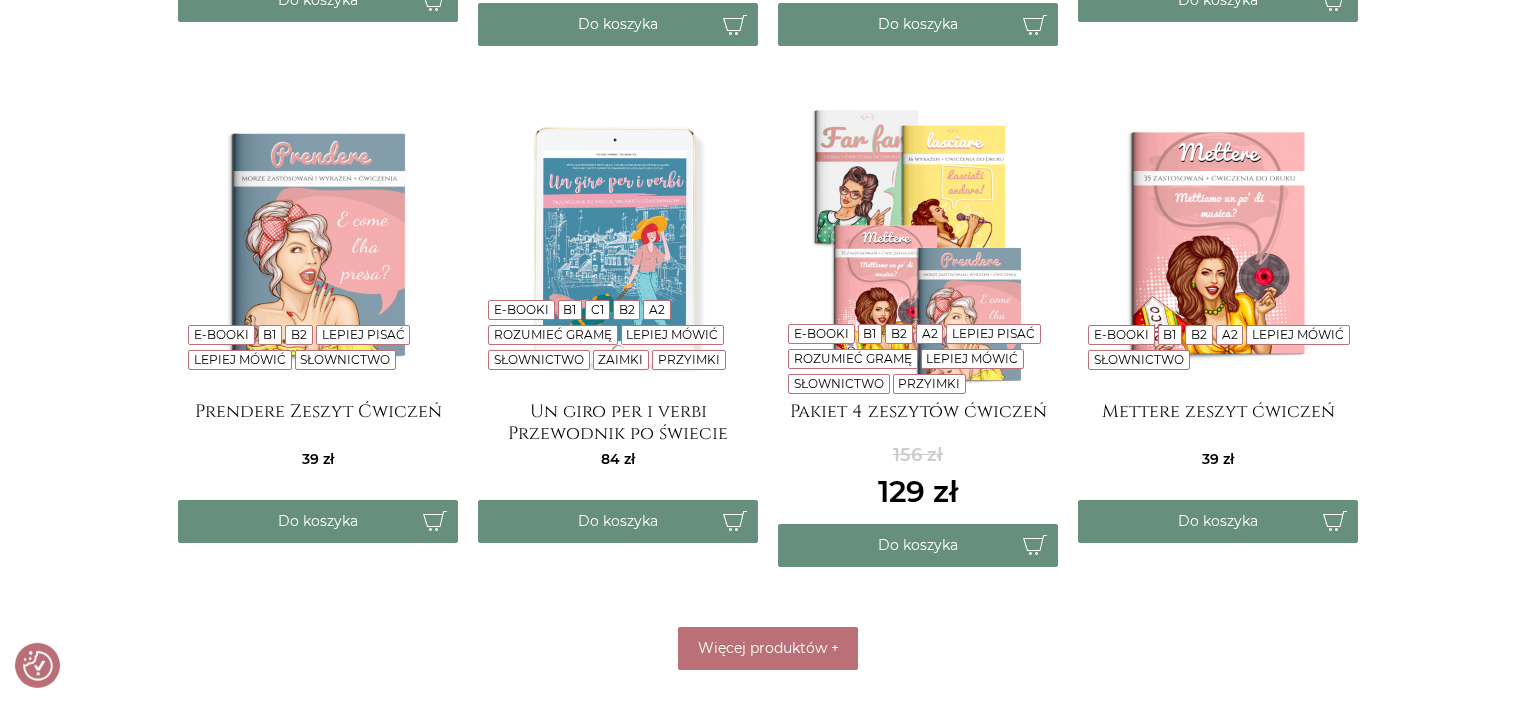 scroll, scrollTop: 950, scrollLeft: 0, axis: vertical 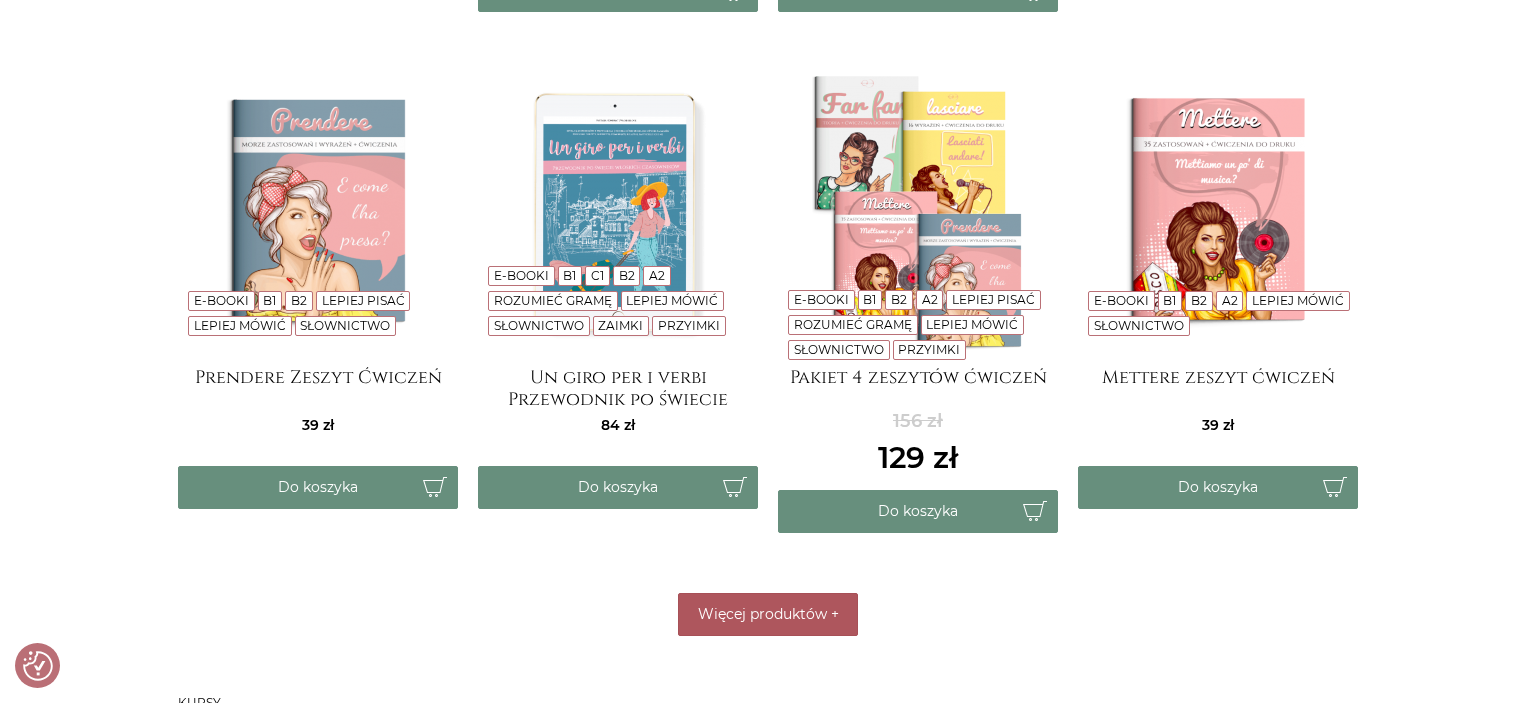 click on "Więcej produktów   +" at bounding box center (768, 614) 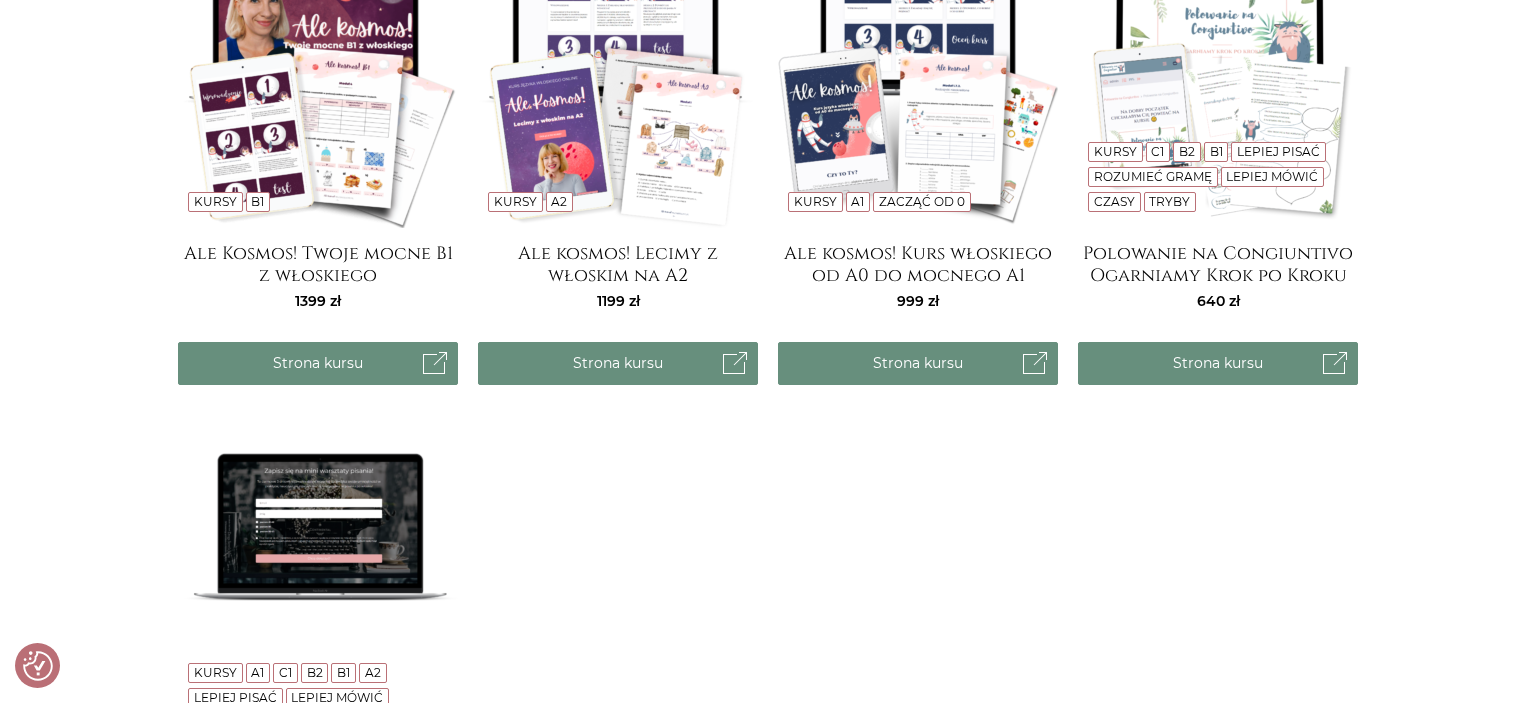 scroll, scrollTop: 1795, scrollLeft: 0, axis: vertical 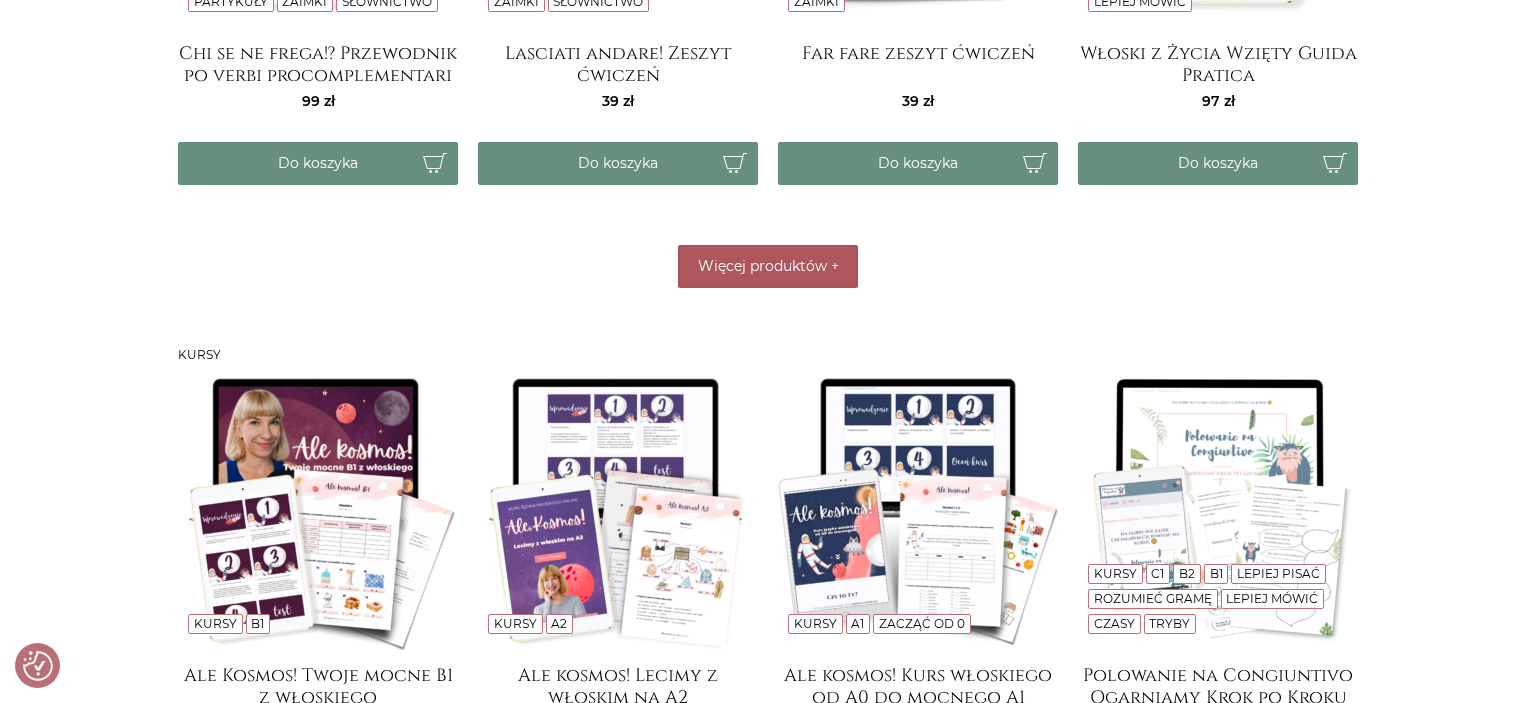 click on "Więcej produktów" at bounding box center [762, 266] 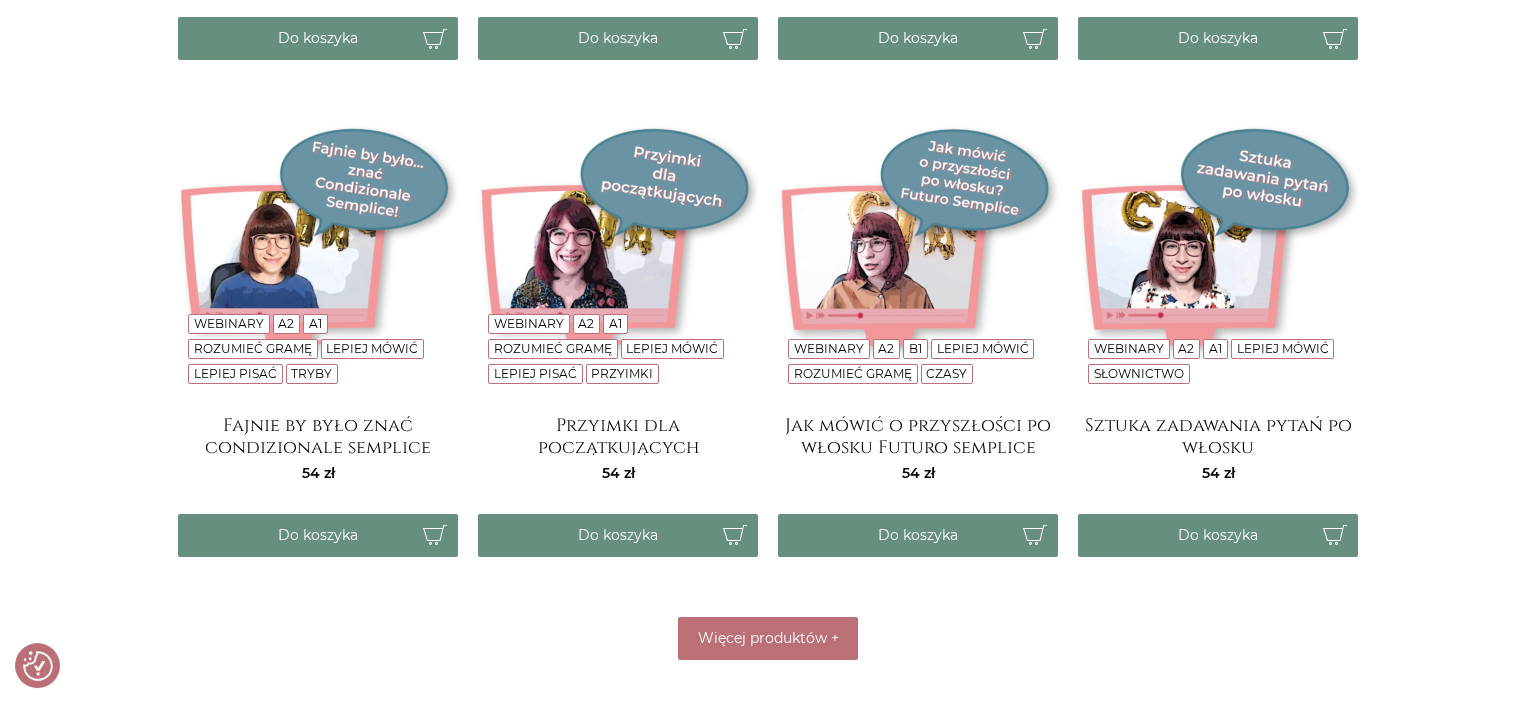scroll, scrollTop: 3590, scrollLeft: 0, axis: vertical 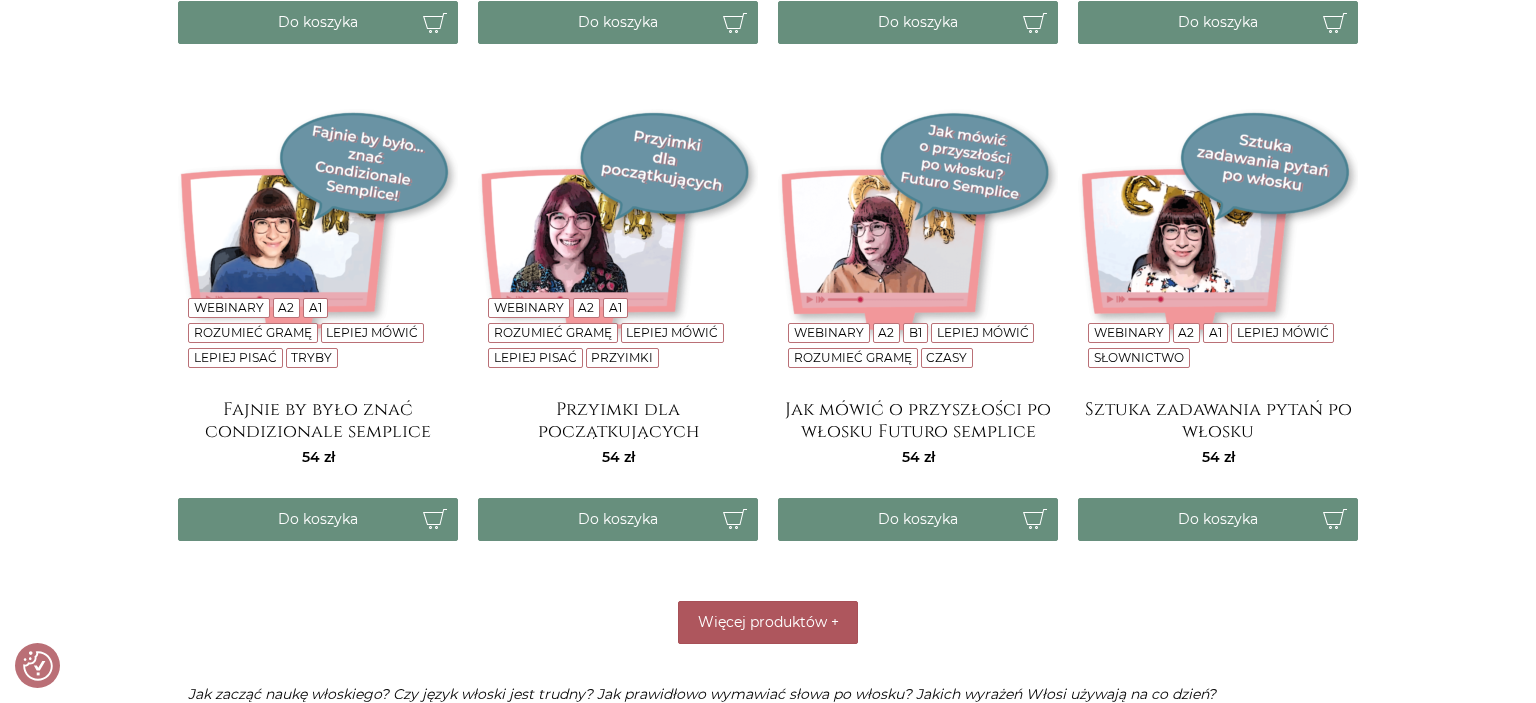click on "Więcej produktów   +" at bounding box center [768, 622] 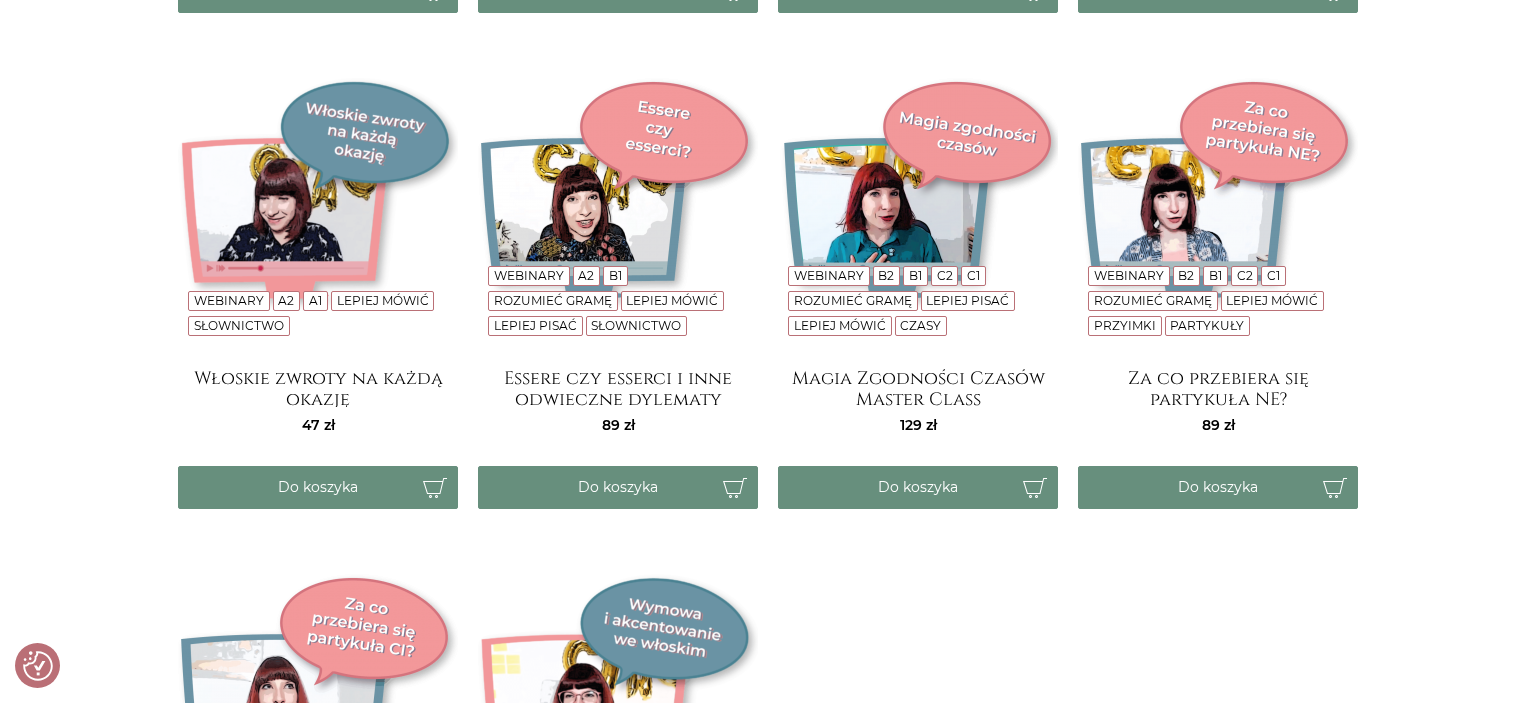 scroll, scrollTop: 4435, scrollLeft: 0, axis: vertical 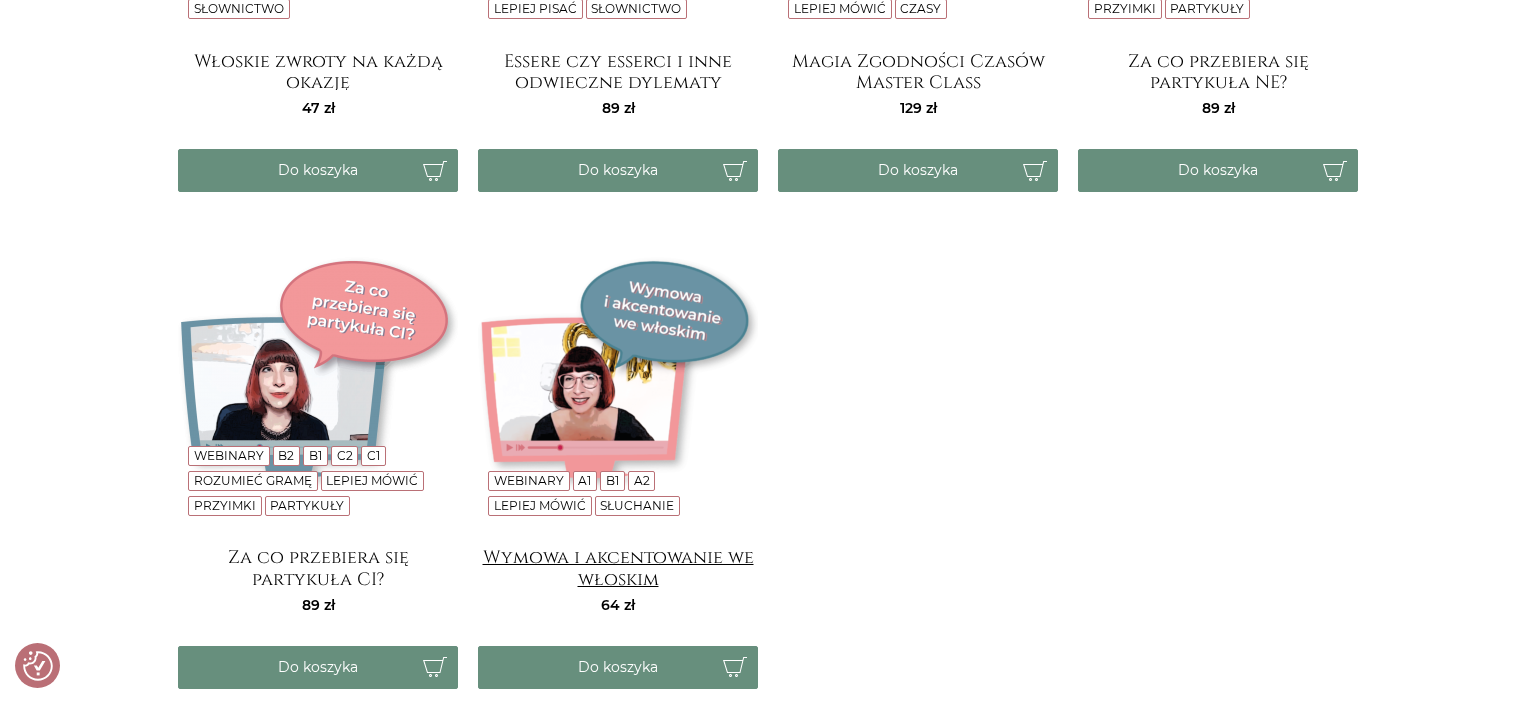 click on "Wymowa i akcentowanie we włoskim" at bounding box center [618, 567] 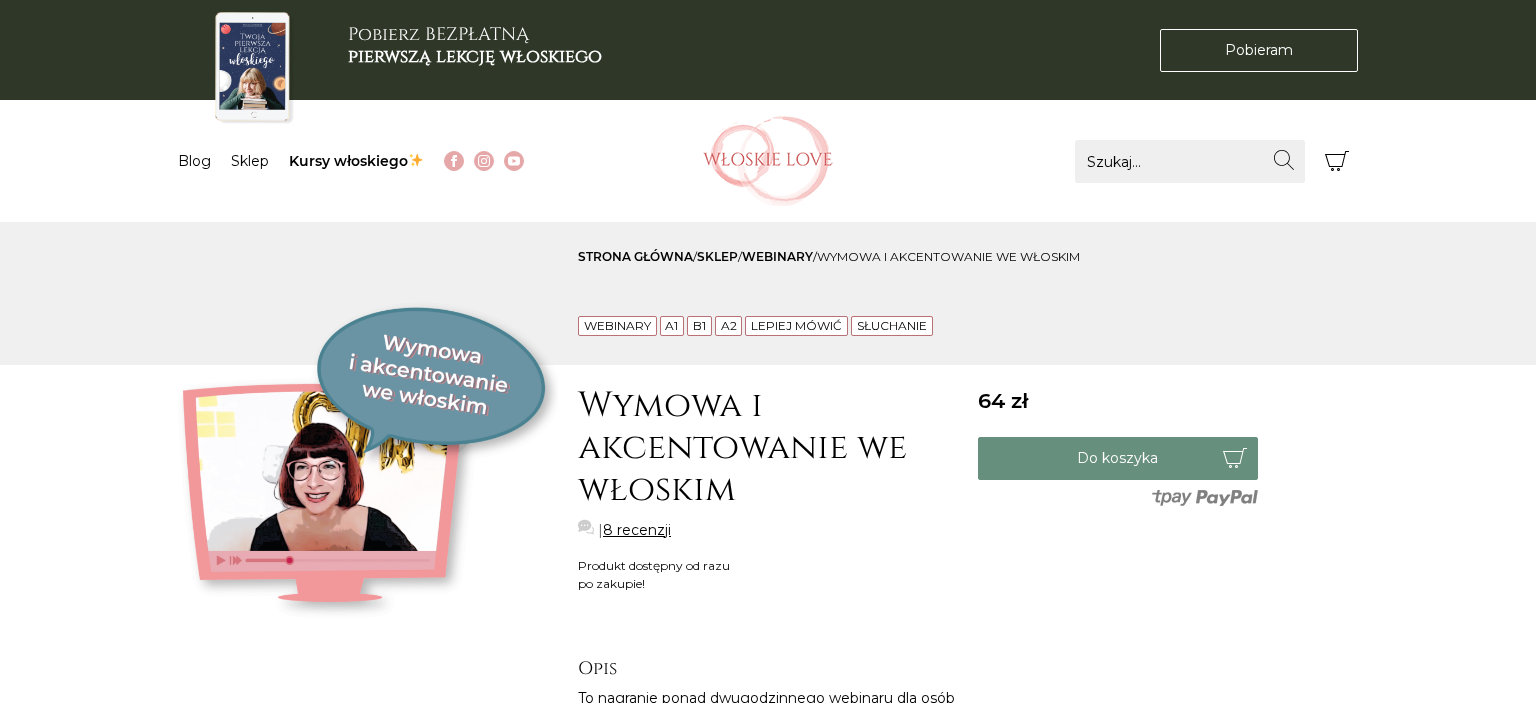 scroll, scrollTop: 0, scrollLeft: 0, axis: both 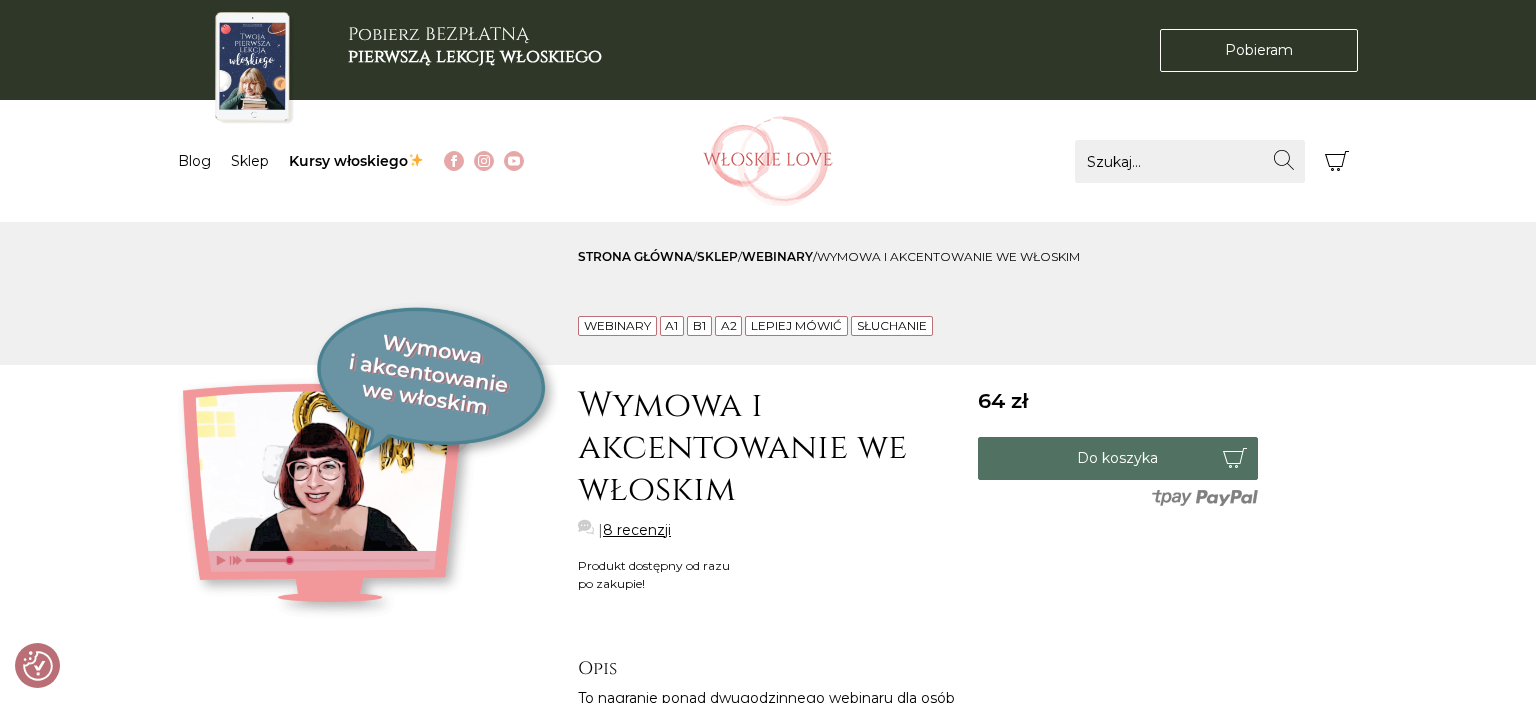 click on "Do koszyka" at bounding box center [1118, 458] 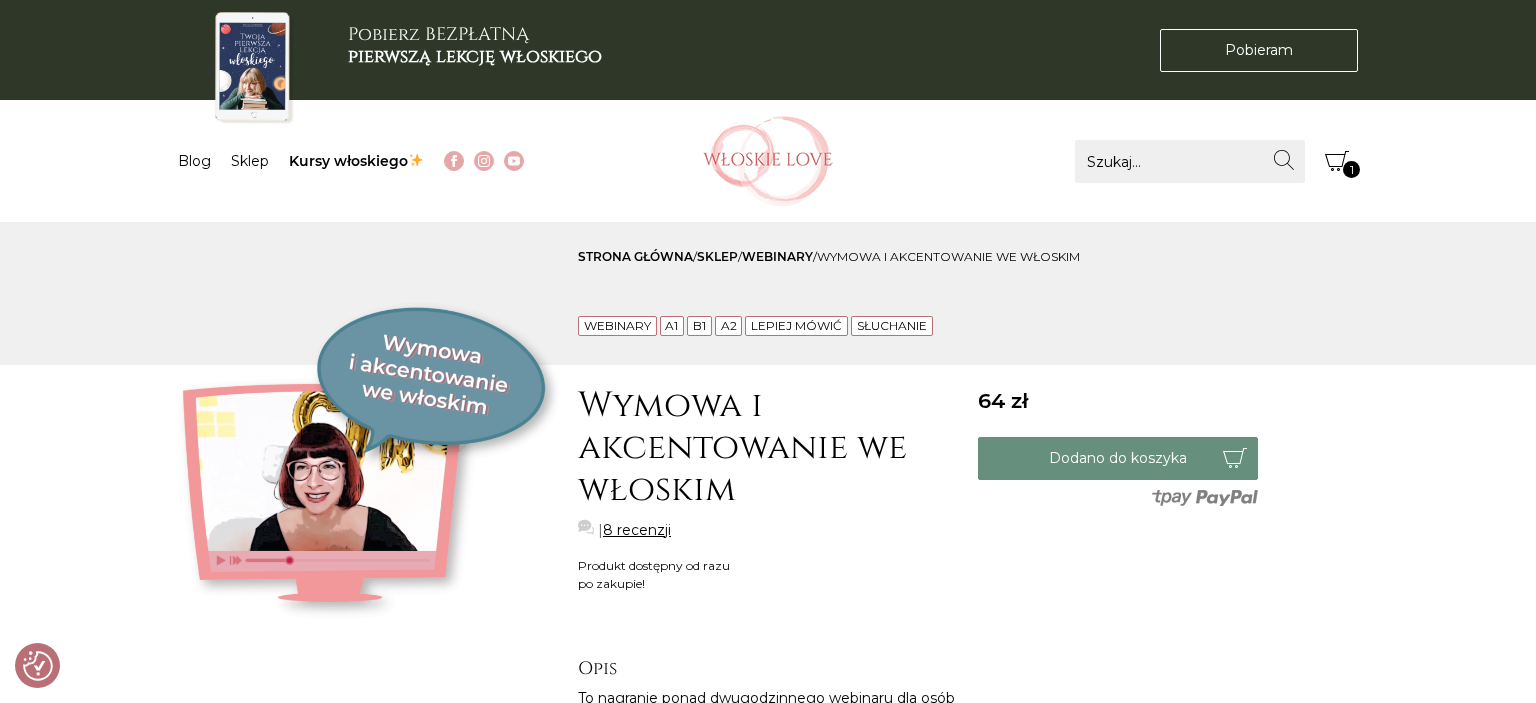 click 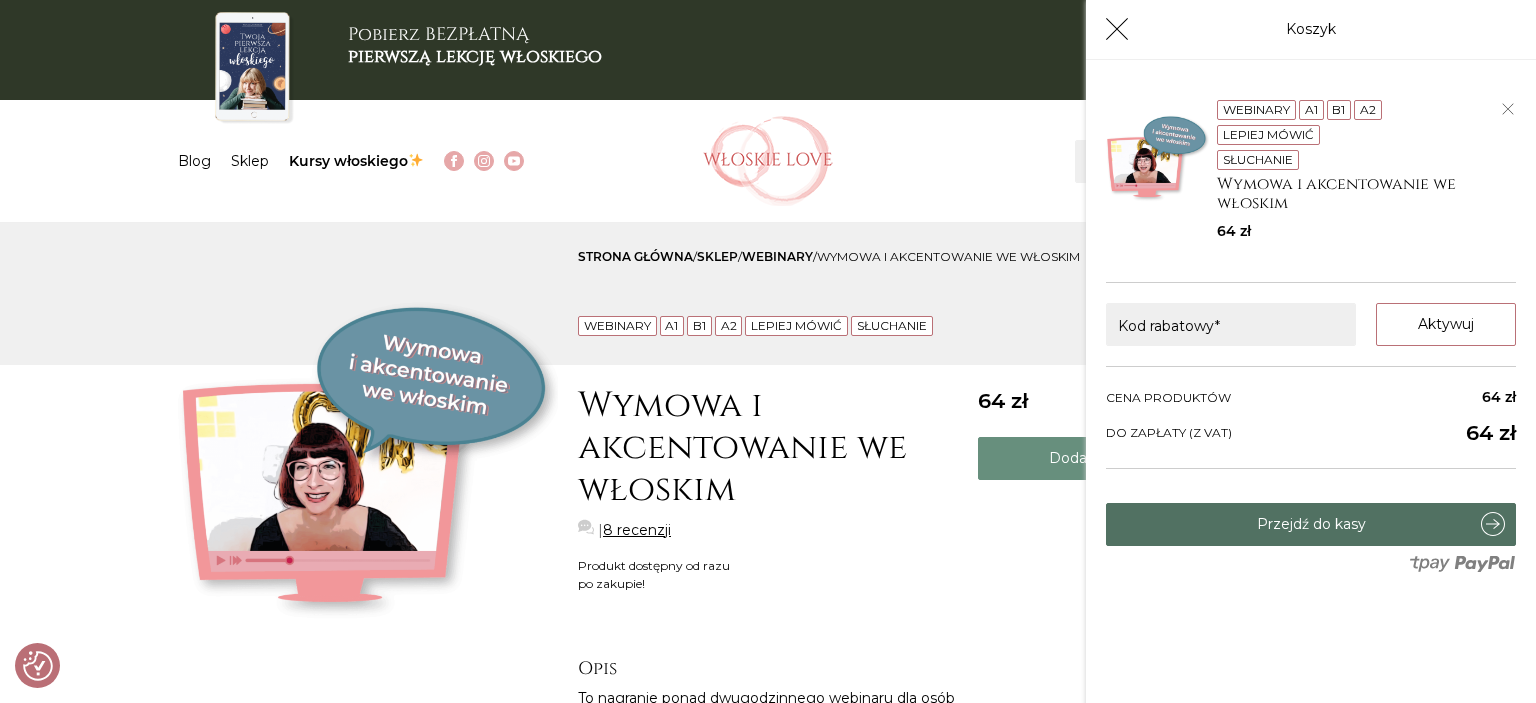click on "Przejdź do kasy" at bounding box center [1311, 524] 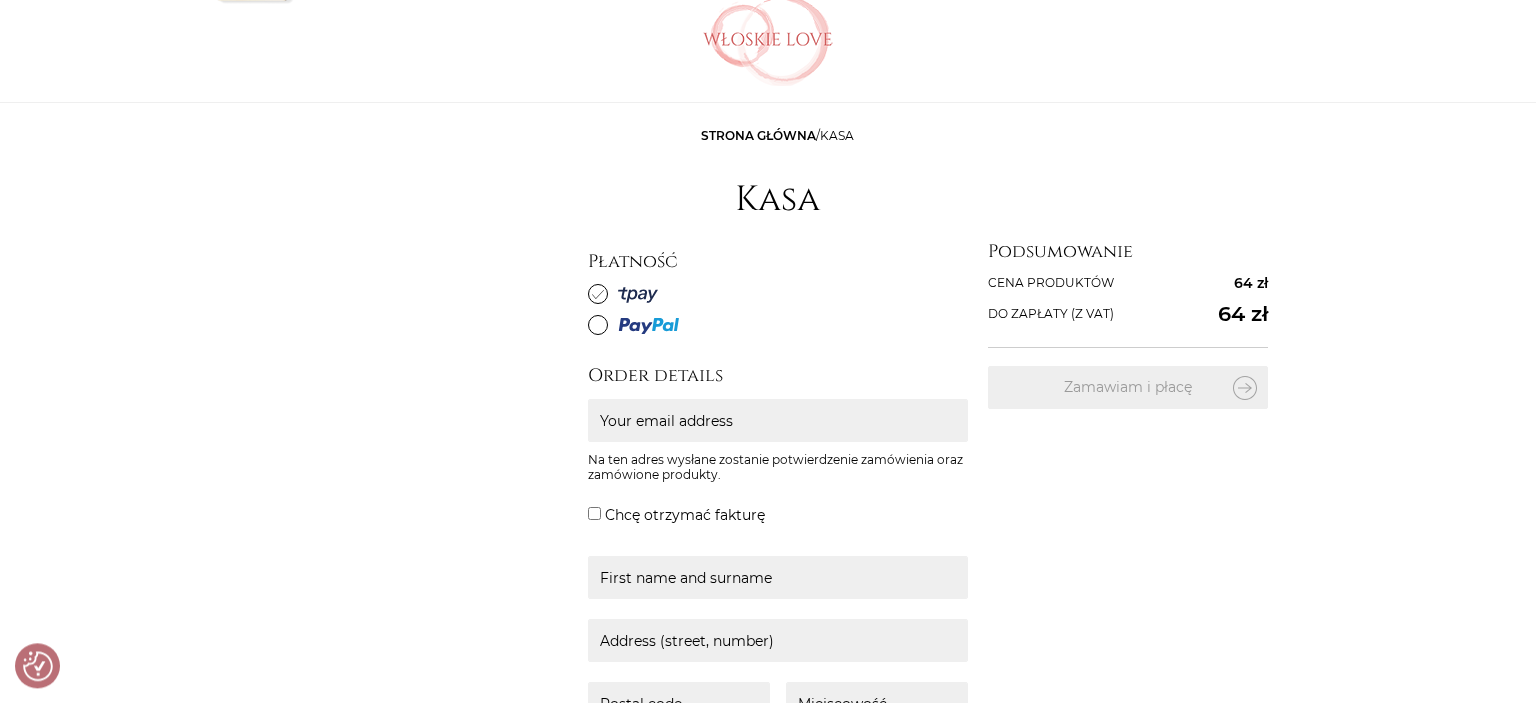 scroll, scrollTop: 316, scrollLeft: 0, axis: vertical 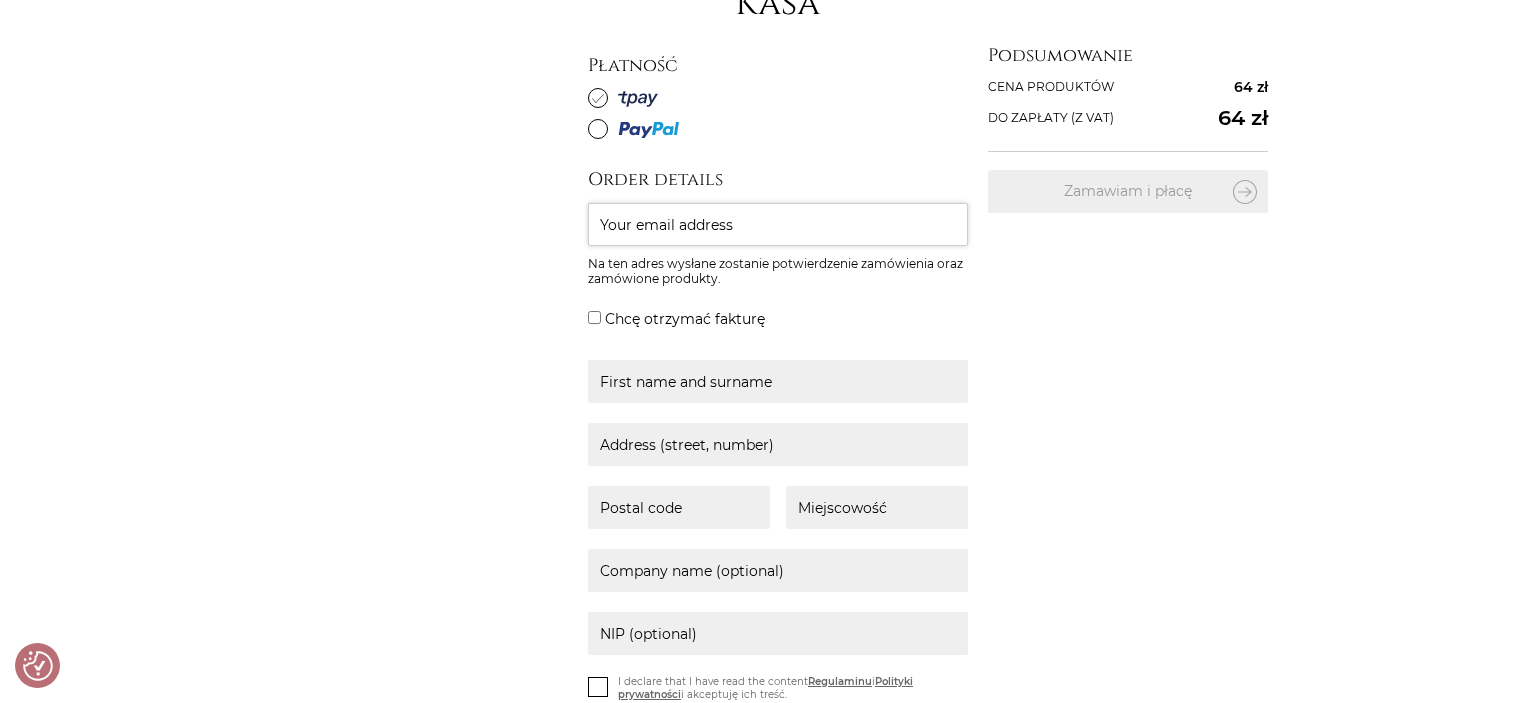 click on "Your email address" at bounding box center (778, 224) 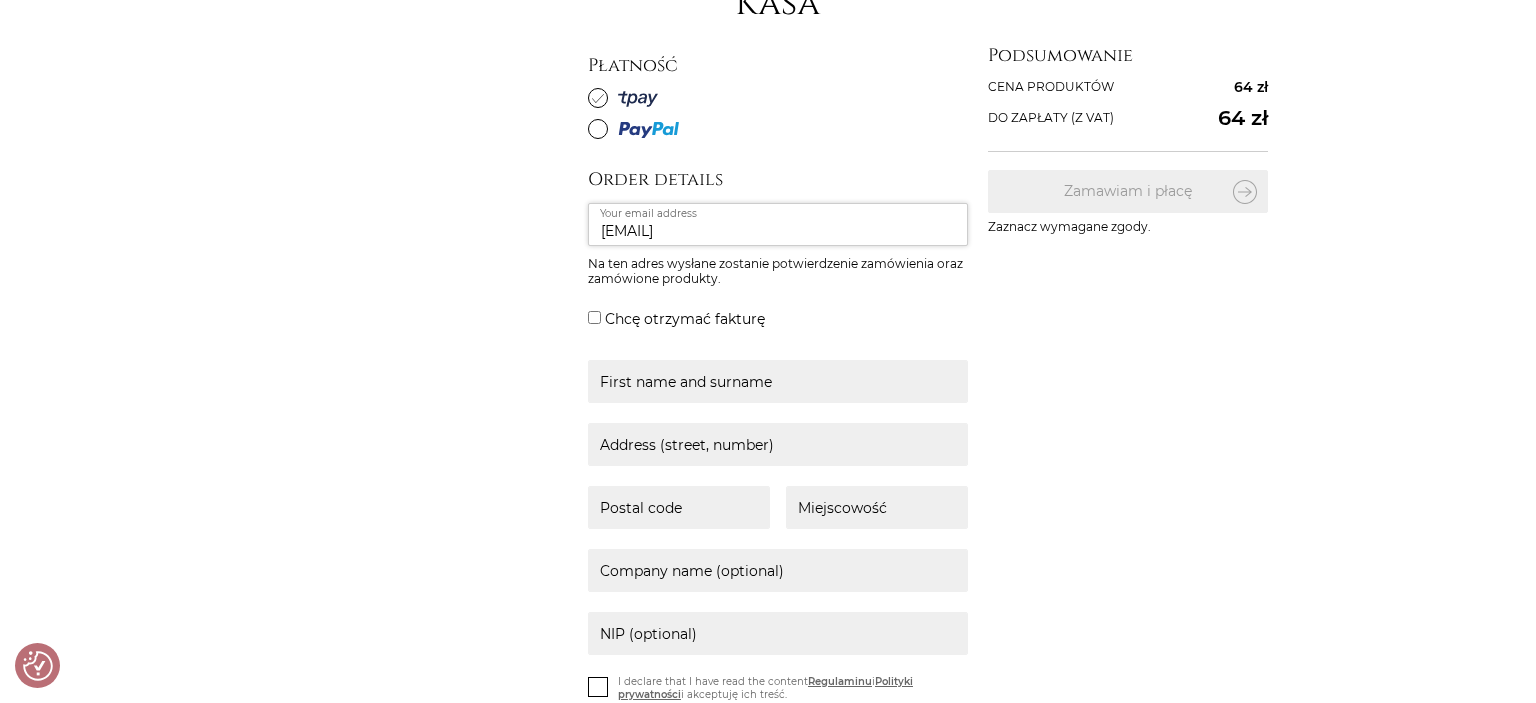 type on "[EMAIL]" 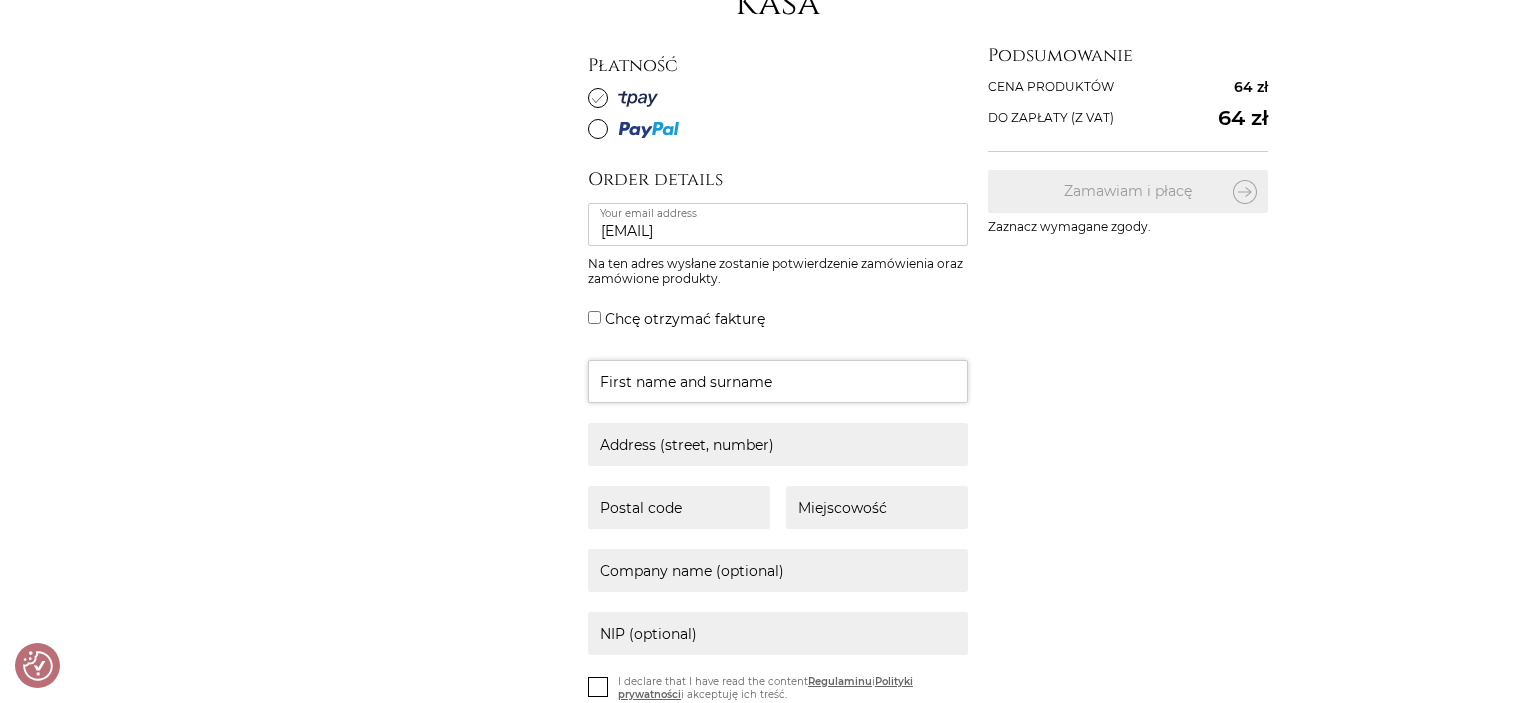 click at bounding box center [778, 381] 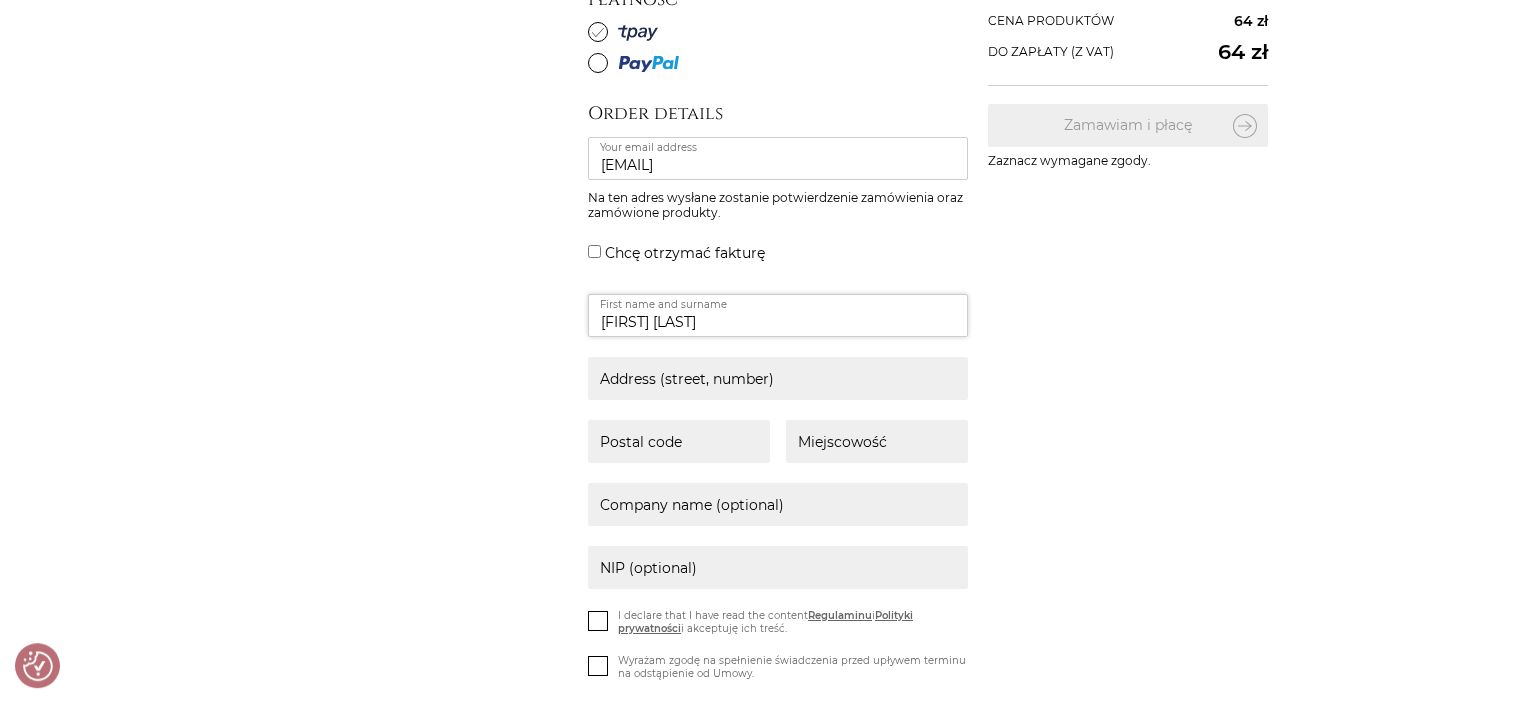 scroll, scrollTop: 422, scrollLeft: 0, axis: vertical 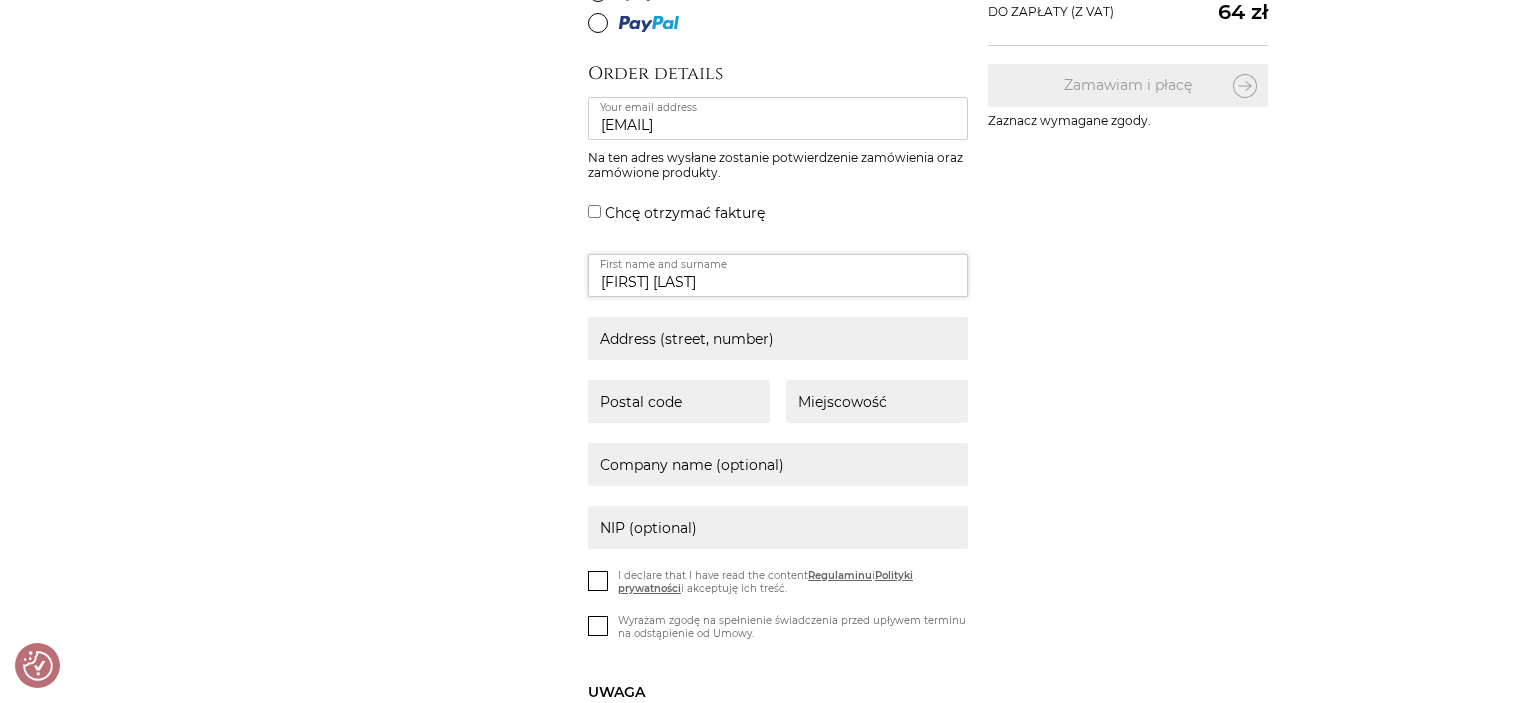 type on "Anita Loriss" 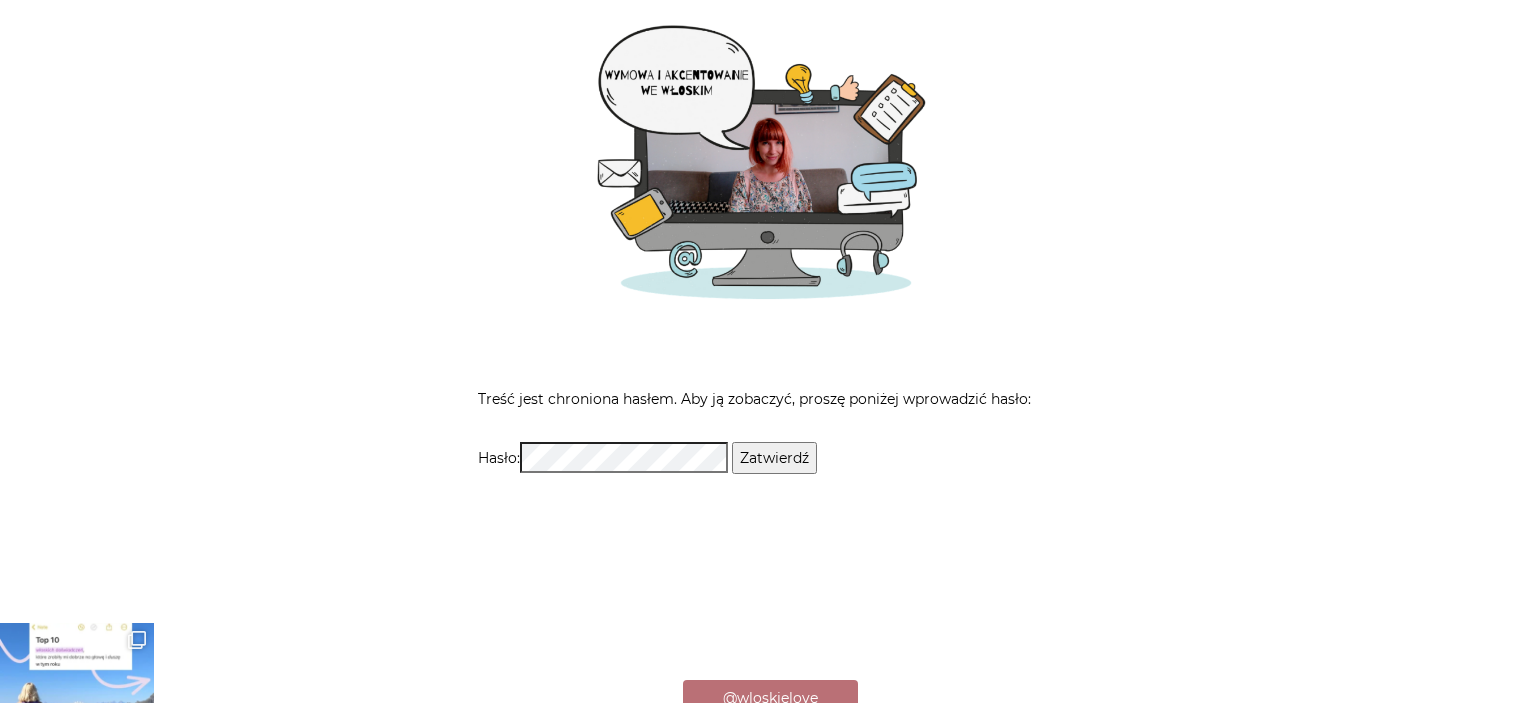 scroll, scrollTop: 422, scrollLeft: 0, axis: vertical 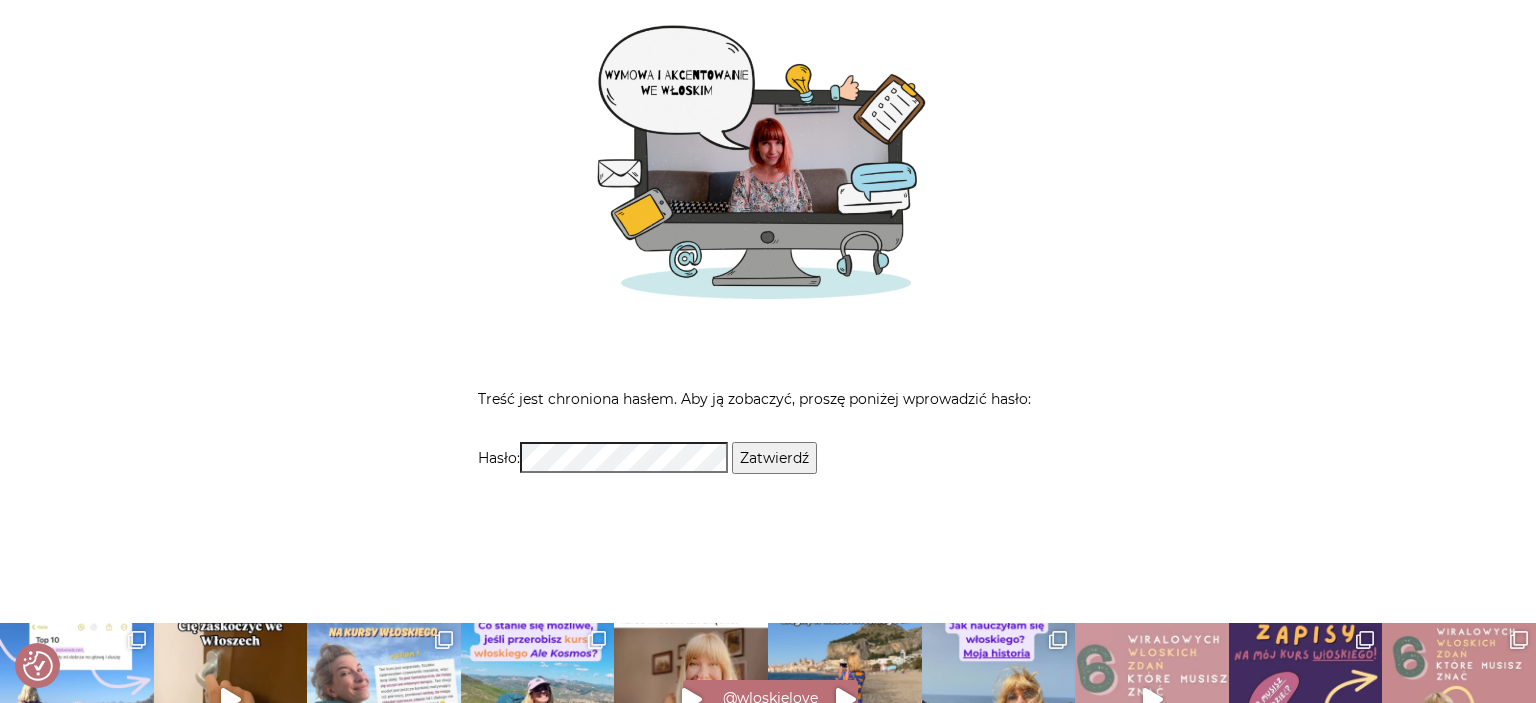 click on "Zatwierdź" at bounding box center [774, 458] 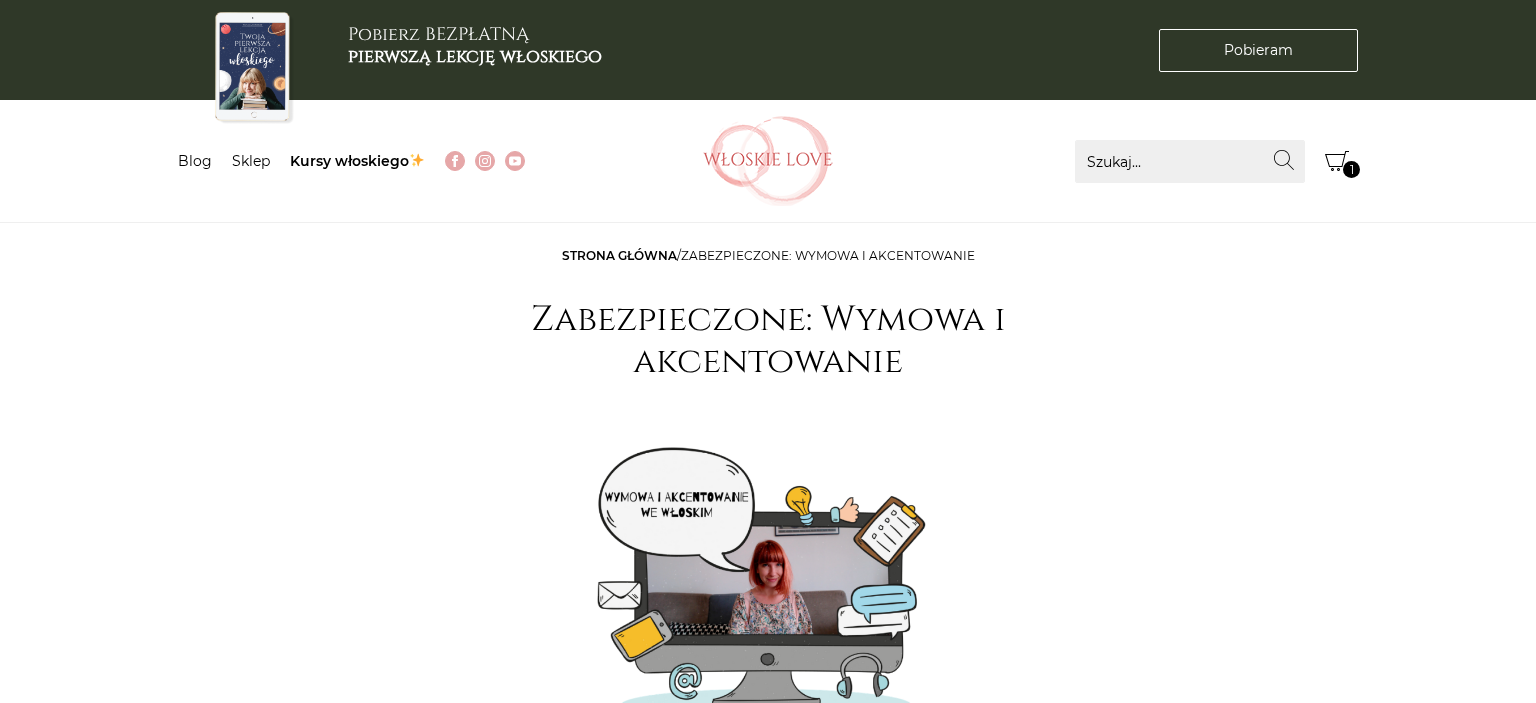 scroll, scrollTop: 0, scrollLeft: 0, axis: both 